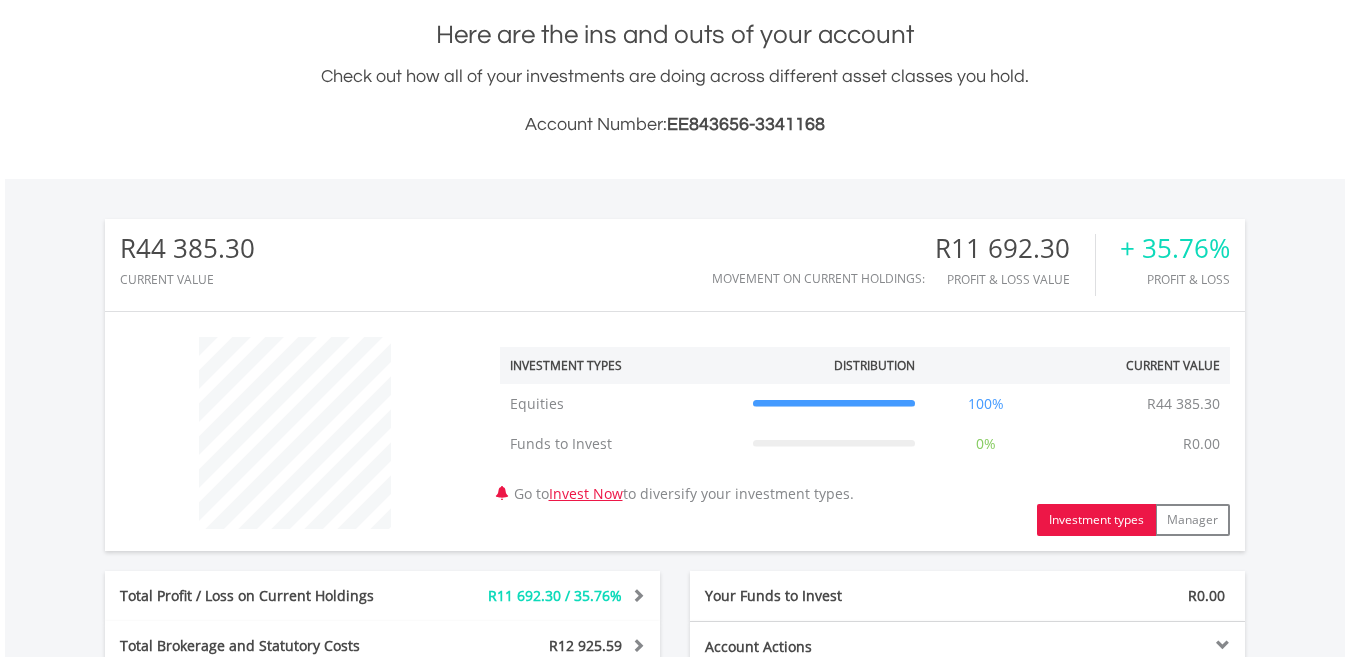 scroll, scrollTop: 440, scrollLeft: 0, axis: vertical 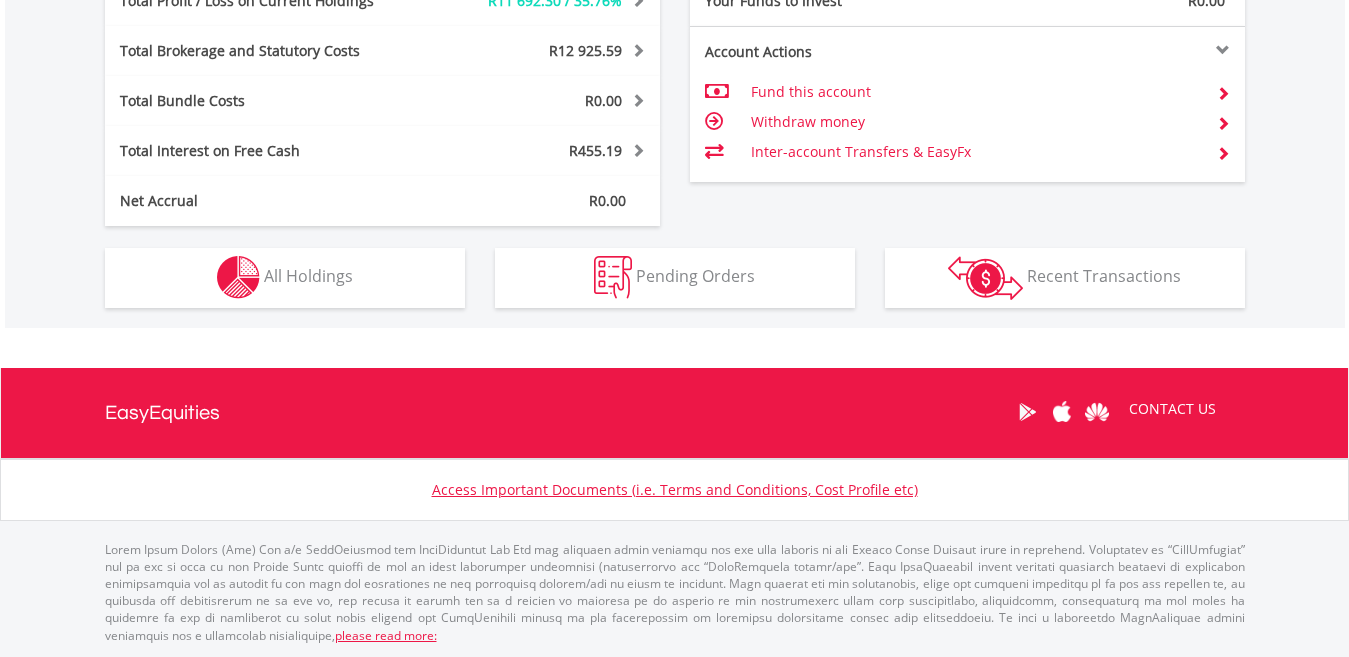 drag, startPoint x: 440, startPoint y: 313, endPoint x: 428, endPoint y: 296, distance: 20.808653 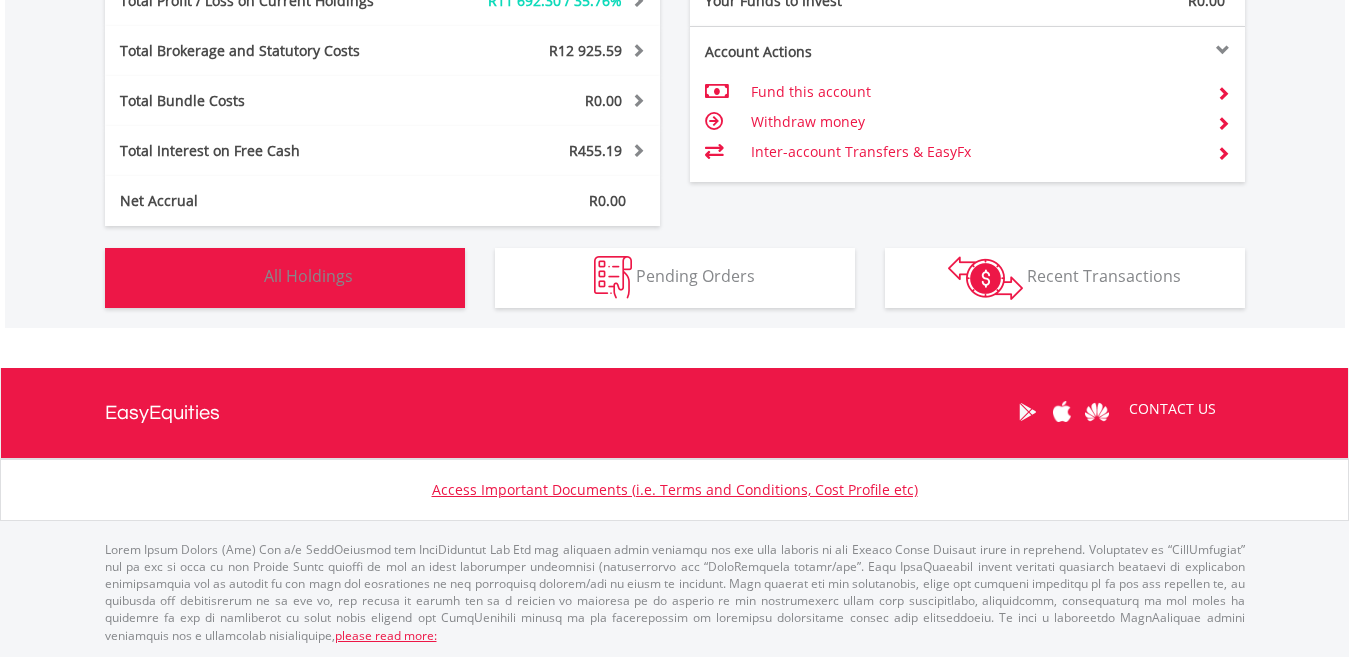 click on "Holdings
All Holdings" at bounding box center [285, 278] 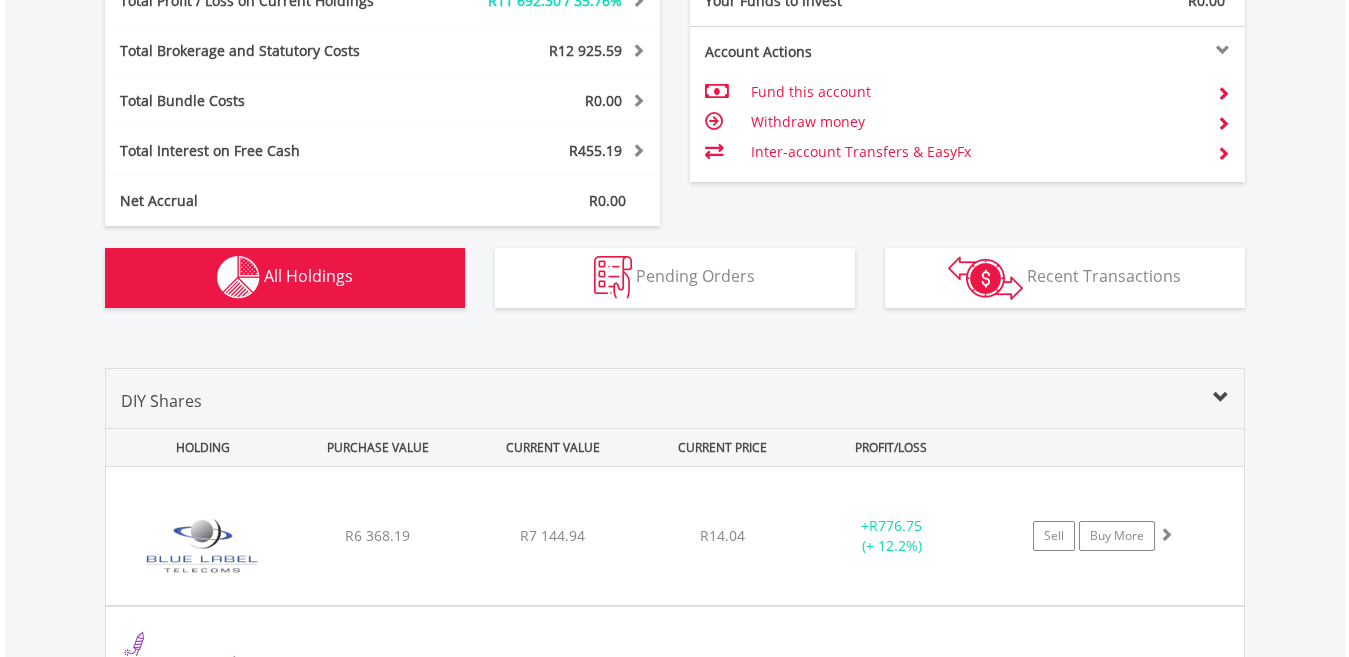 scroll, scrollTop: 1402, scrollLeft: 0, axis: vertical 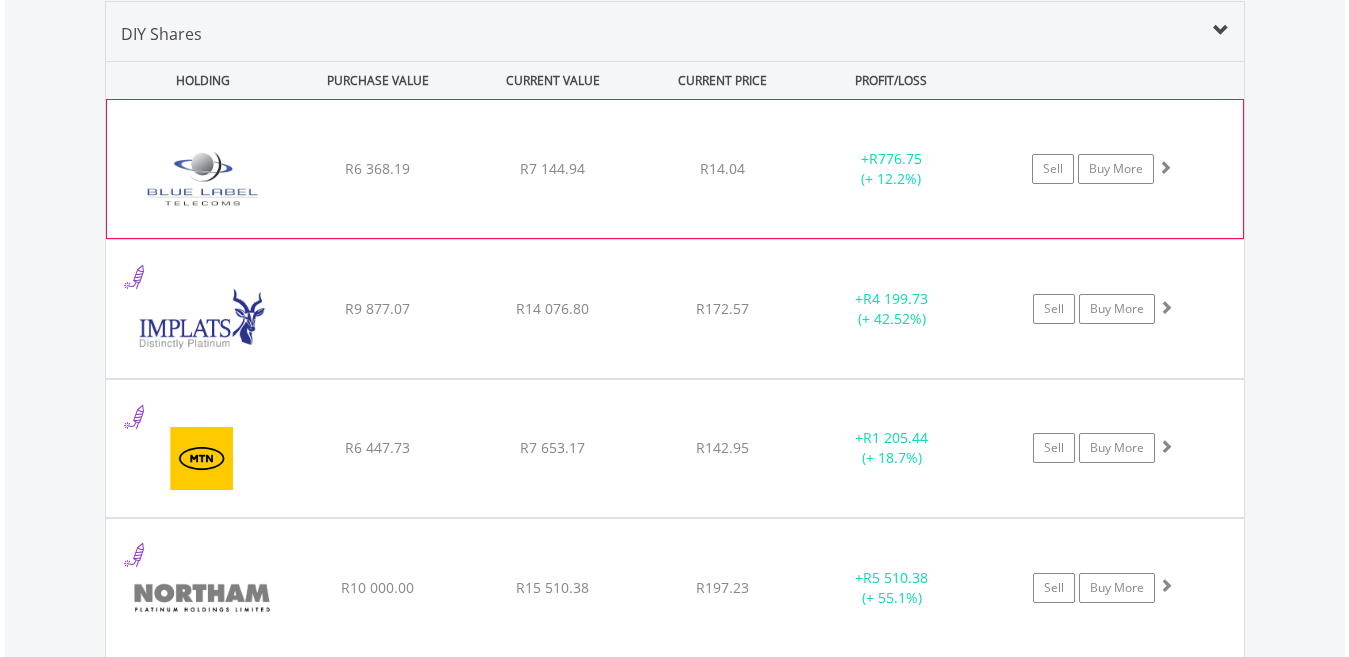 click on "﻿
Blue Label Telecoms Limited
R6 368.19
R7 144.94
R14.04
+  R776.75 (+ 12.2%)
Sell
Buy More" at bounding box center [675, 169] 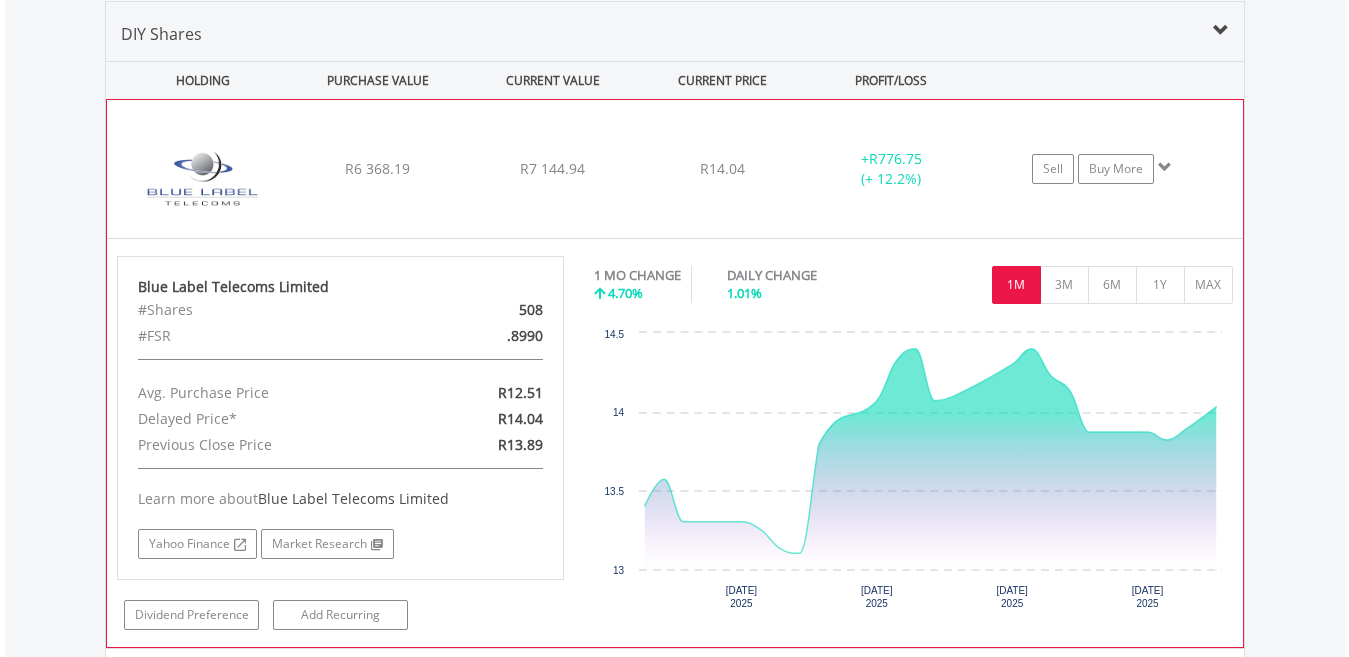 click on "1M" at bounding box center [1016, 285] 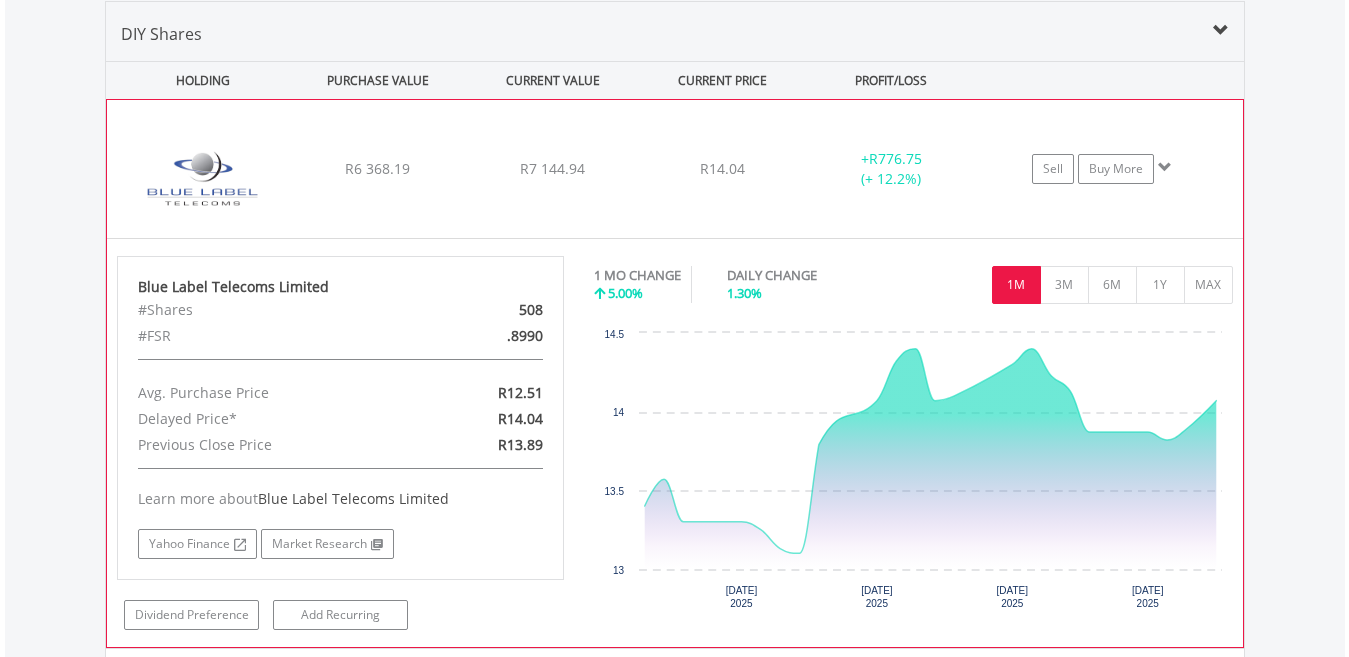 click on "﻿
Blue Label Telecoms Limited
R6 368.19
R7 144.94
R14.04
+  R776.75 (+ 12.2%)
Sell
Buy More" at bounding box center [675, 169] 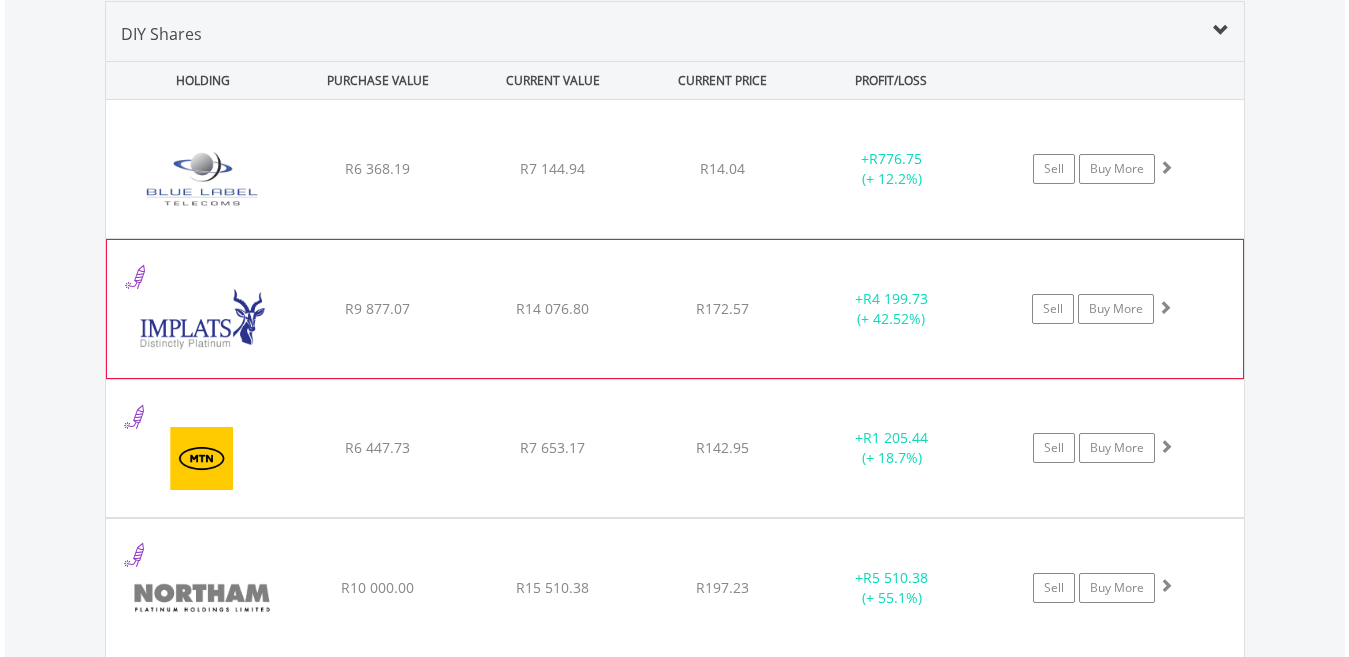 click on "Sell
Buy More" at bounding box center [1113, 169] 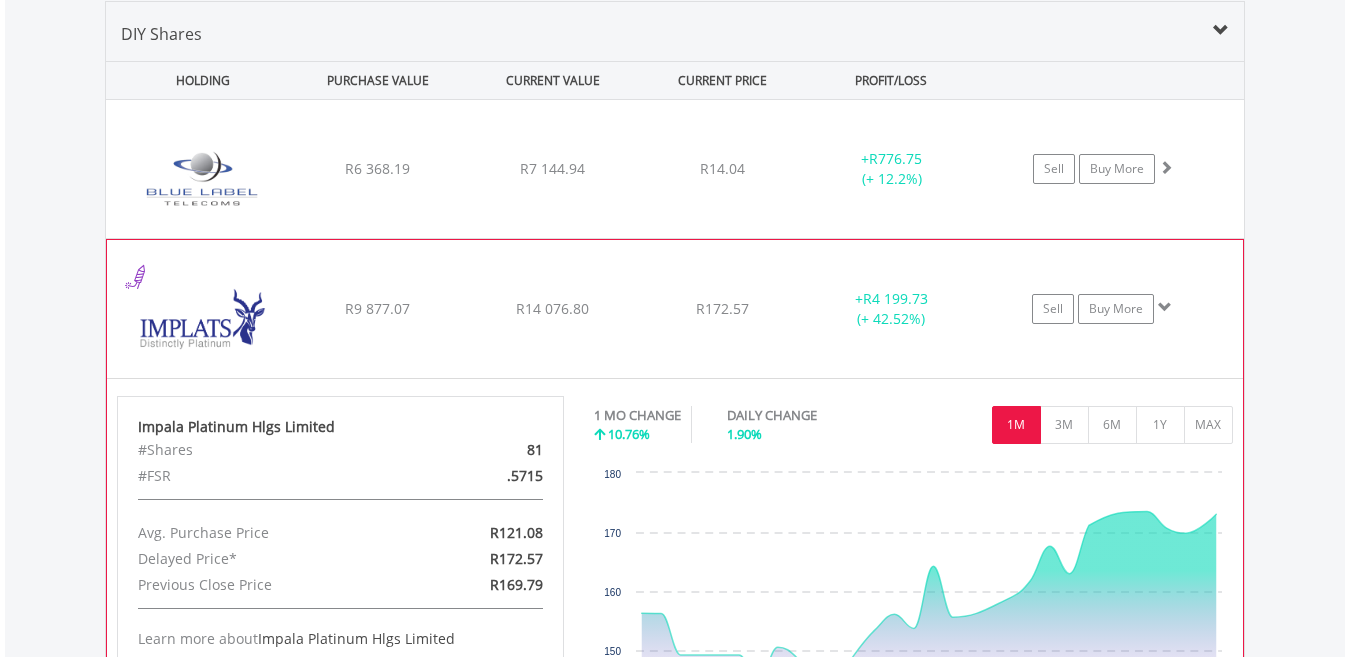 click on "1M" at bounding box center (1016, 425) 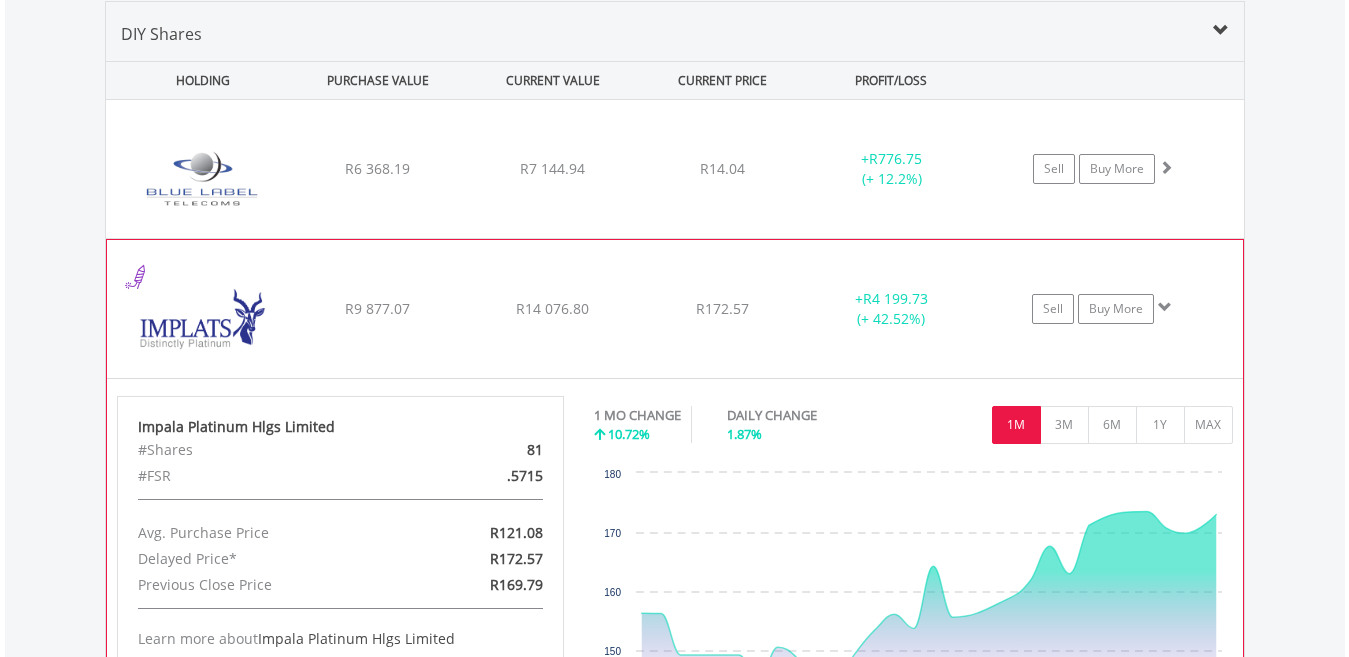 click on "﻿
Impala Platinum Hlgs Limited
R9 877.07
R14 076.80
R172.57
+  R4 199.73 (+ 42.52%)
Sell
Buy More" at bounding box center [675, 169] 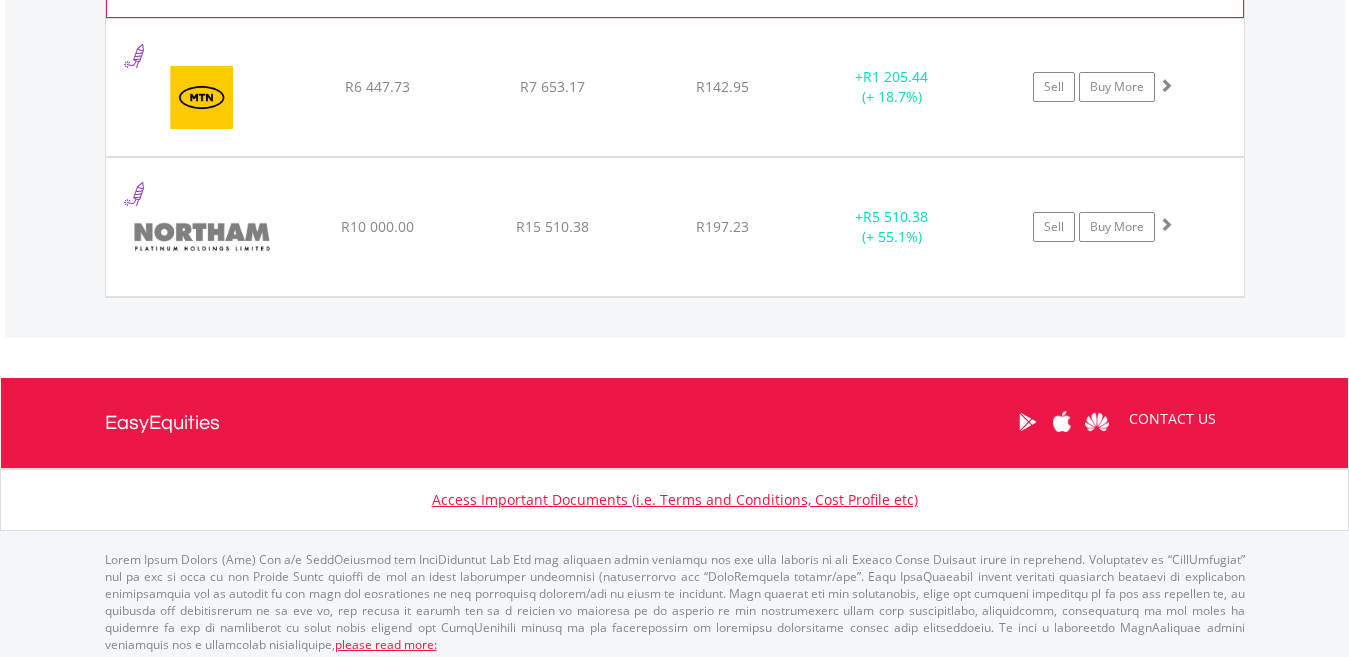 scroll, scrollTop: 1772, scrollLeft: 0, axis: vertical 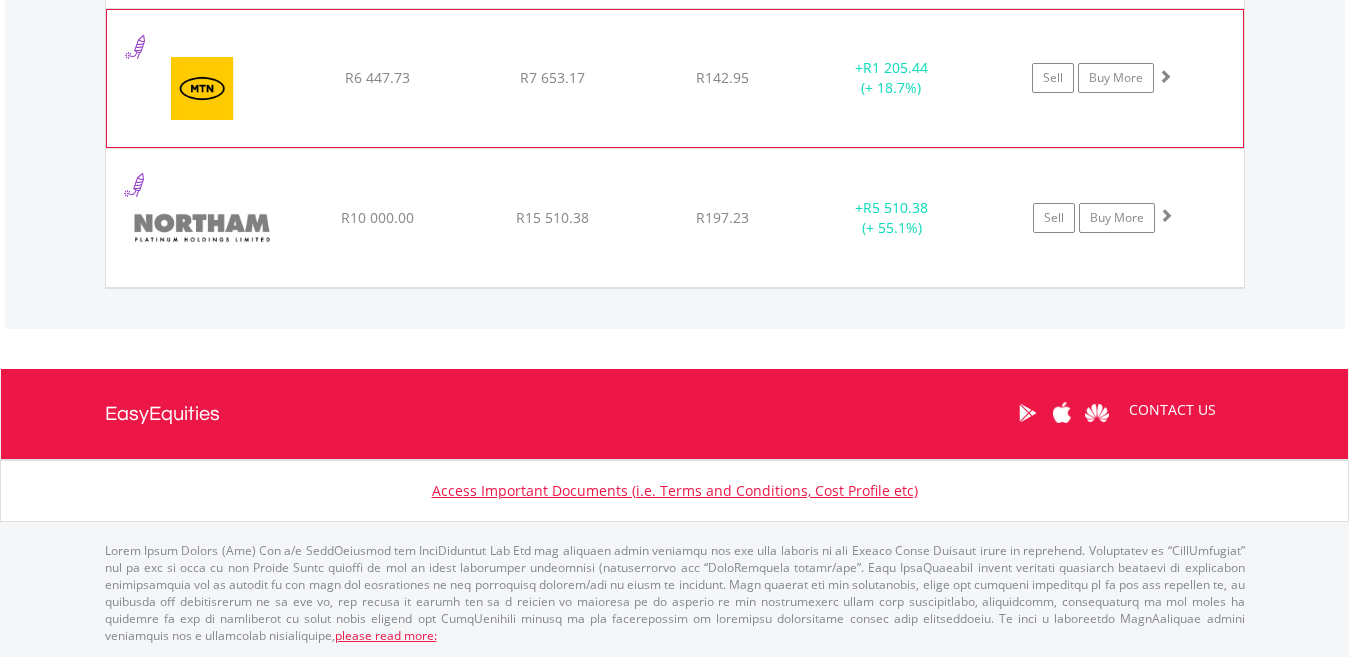click on "+  R1 205.44 (+ 18.7%)" at bounding box center (892, -201) 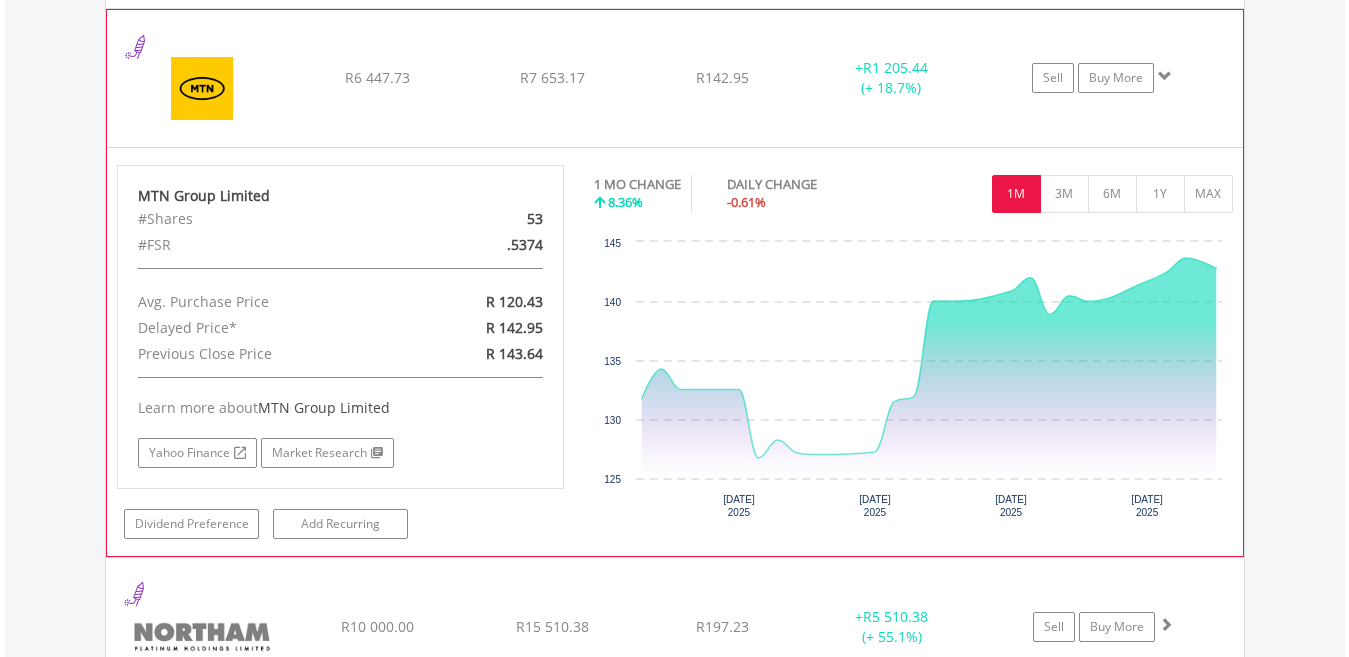 click on "1M" at bounding box center (1016, 194) 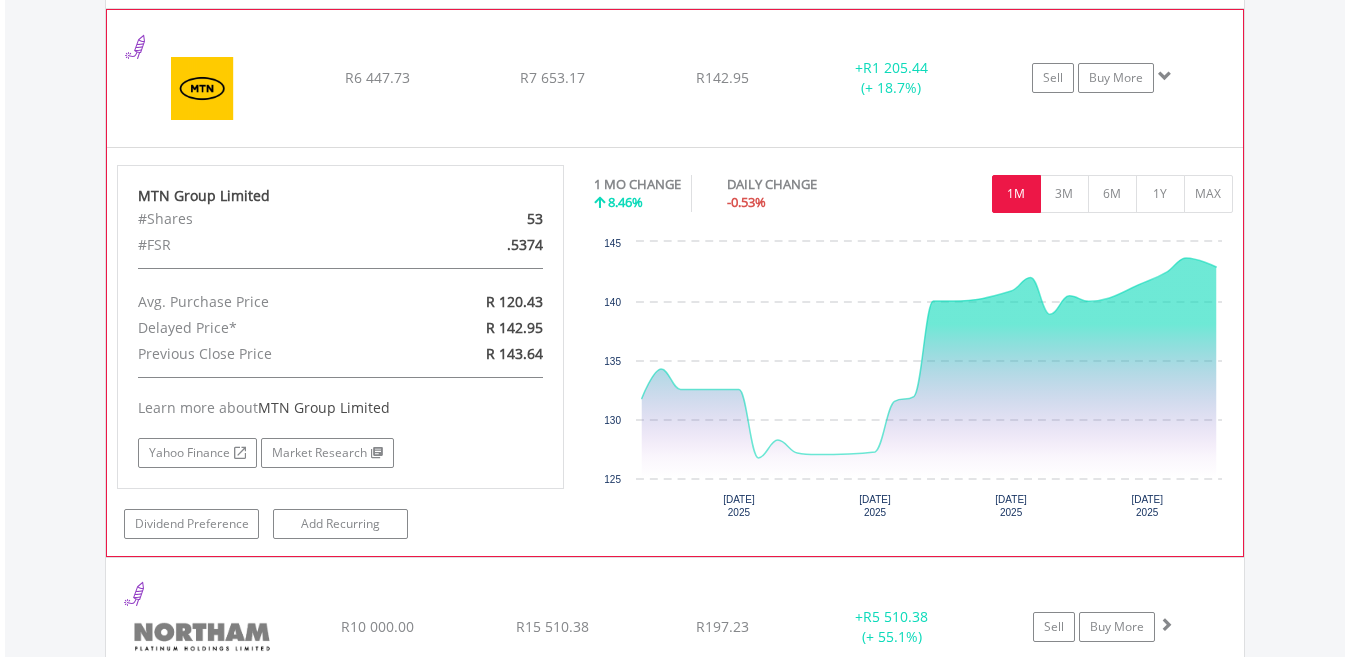 click on "﻿
MTN Group Limited
R6 447.73
R7 653.17
R142.95
+  R1 205.44 (+ 18.7%)
Sell
Buy More" at bounding box center [675, -201] 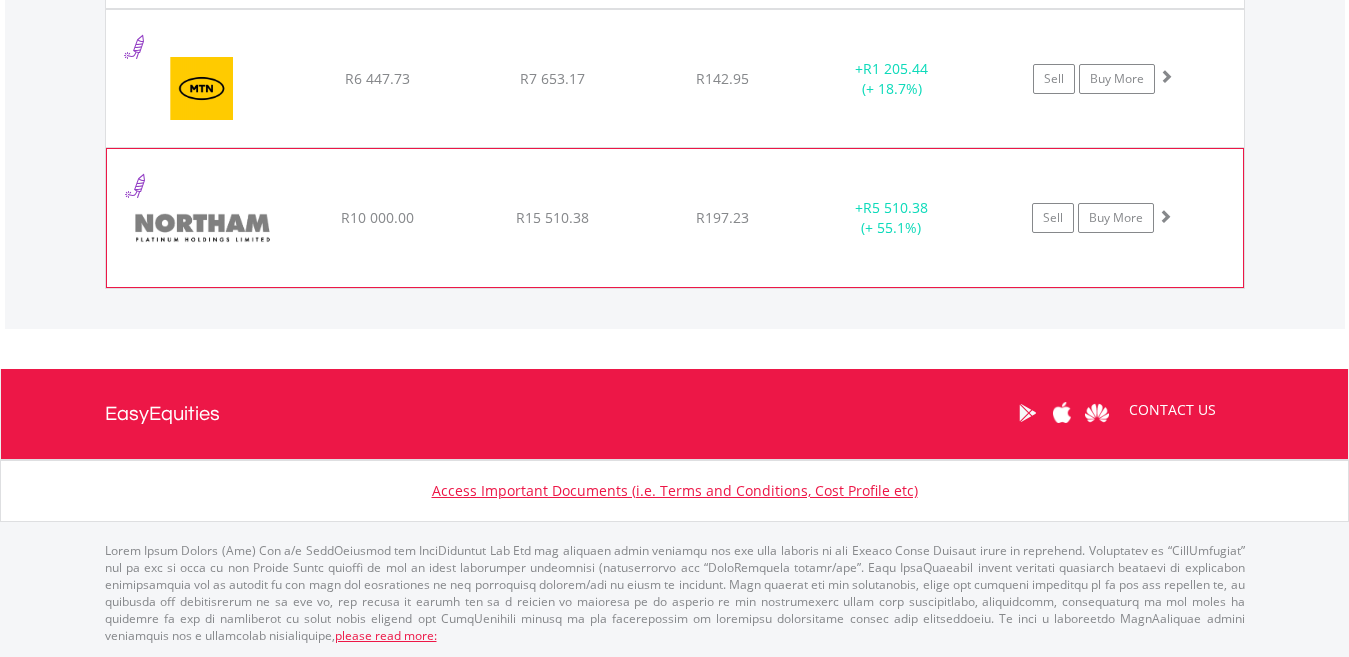 click on "Sell
Buy More" at bounding box center [1113, -201] 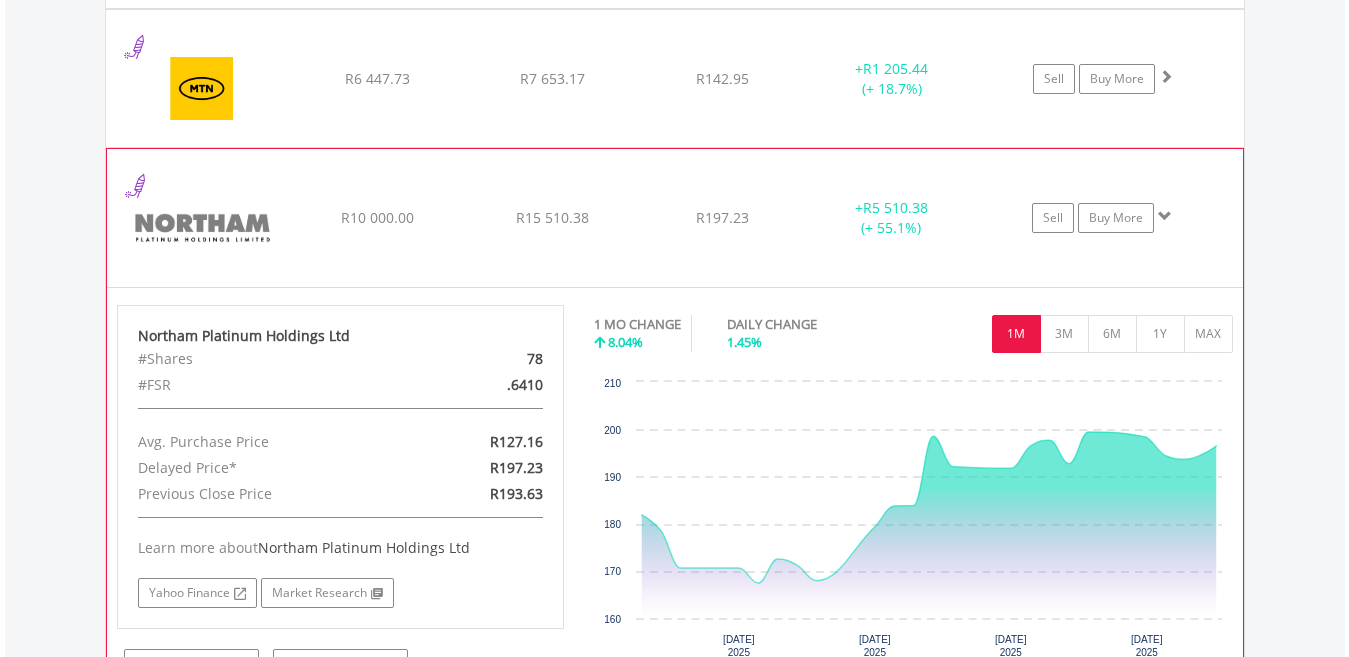 click on "1M" at bounding box center (1016, 334) 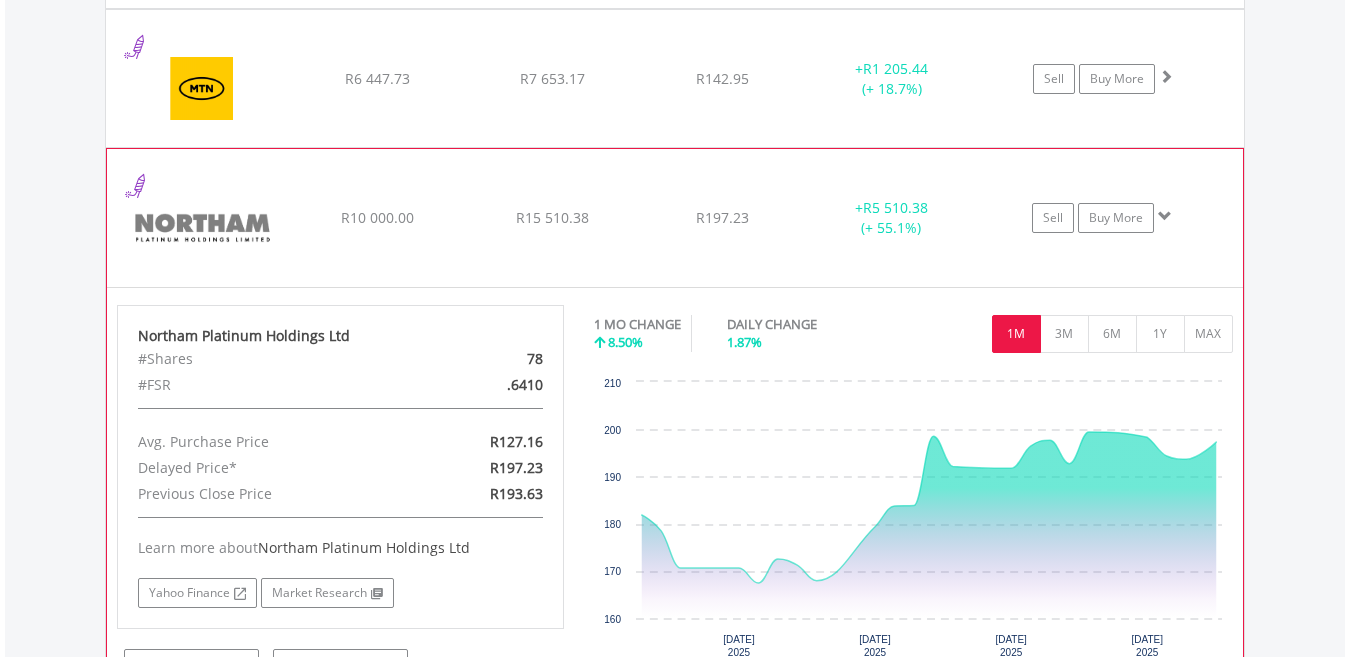 click on "﻿
Northam Platinum Holdings Ltd
R10 000.00
R15 510.38
R197.23
+  R5 510.38 (+ 55.1%)
Sell
Buy More" at bounding box center (675, -201) 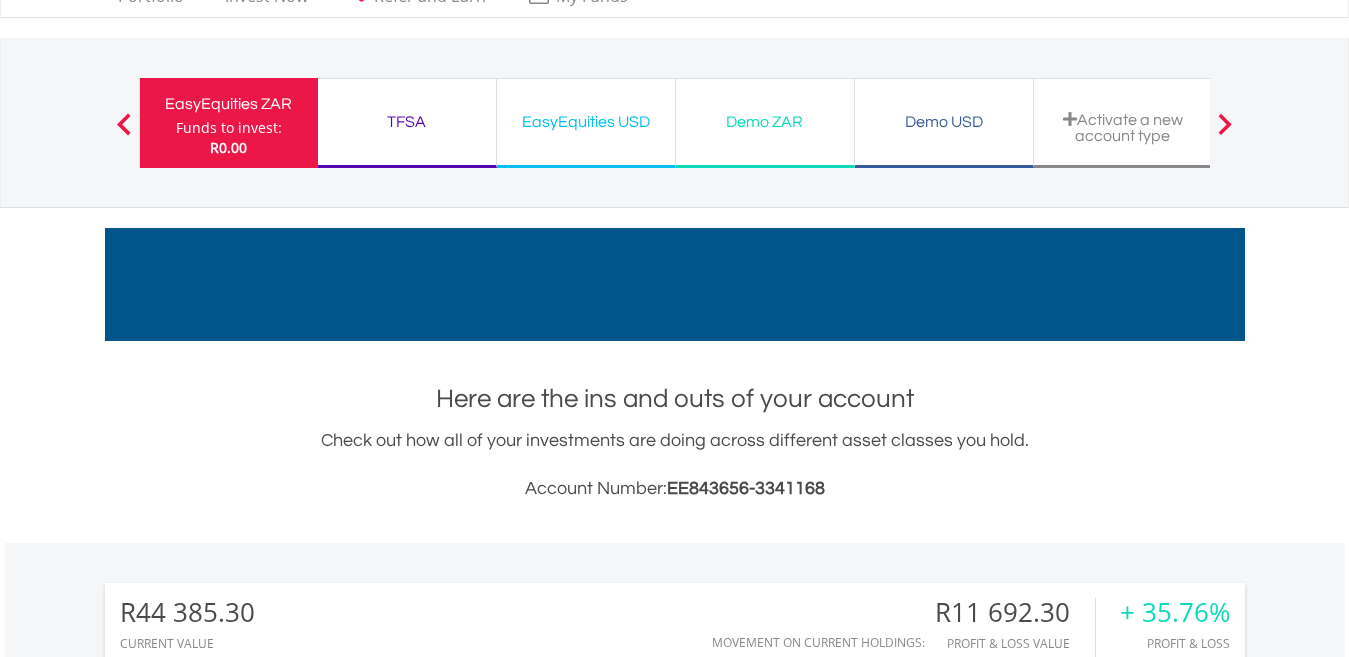 scroll, scrollTop: 0, scrollLeft: 0, axis: both 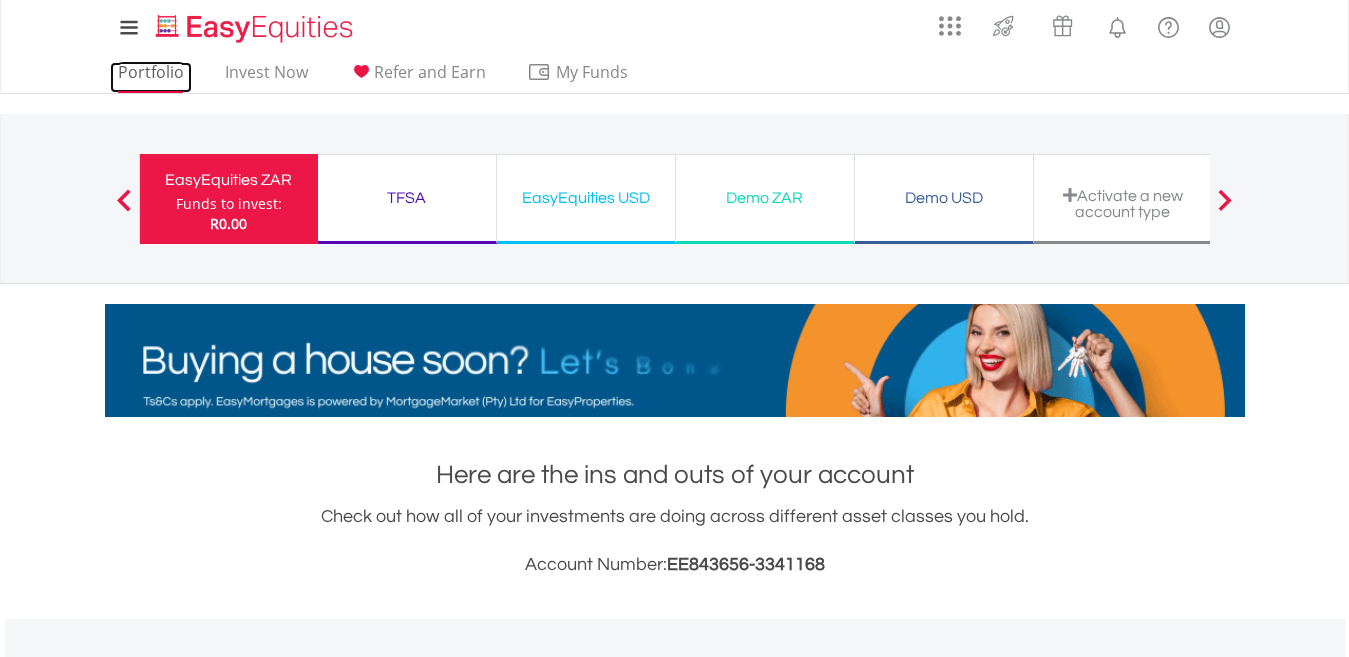 click on "Portfolio" at bounding box center [151, 77] 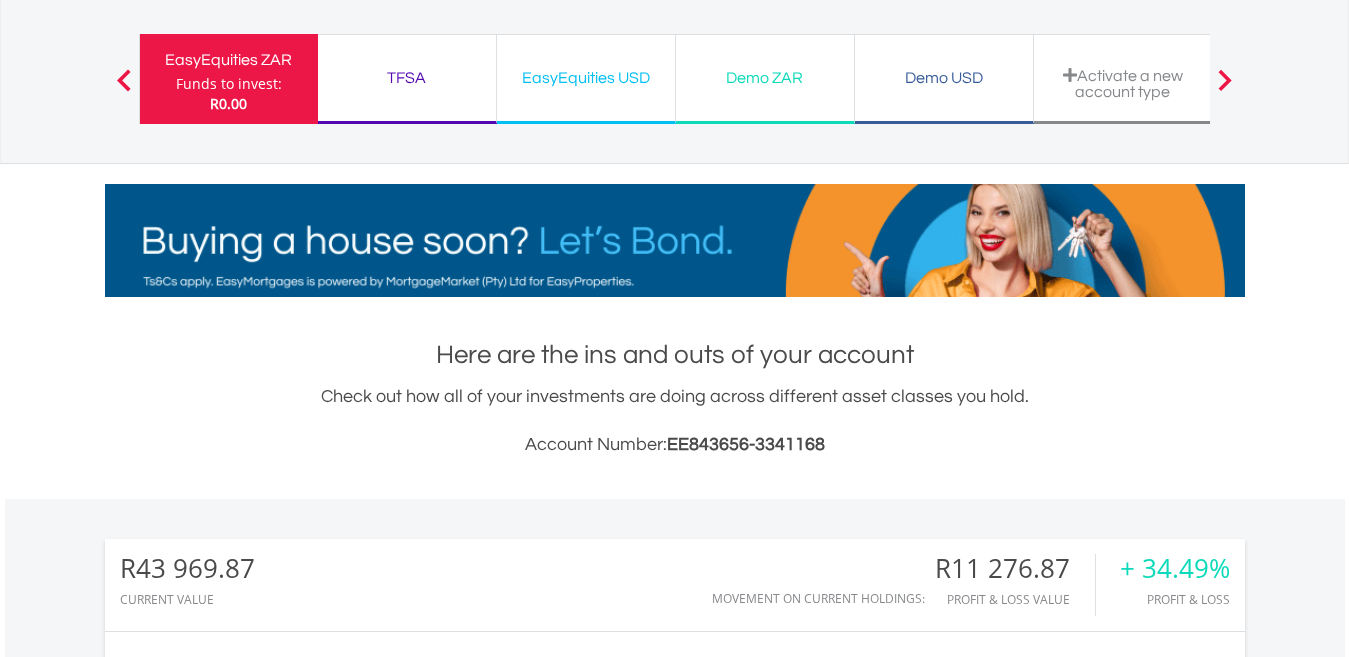 scroll, scrollTop: 120, scrollLeft: 0, axis: vertical 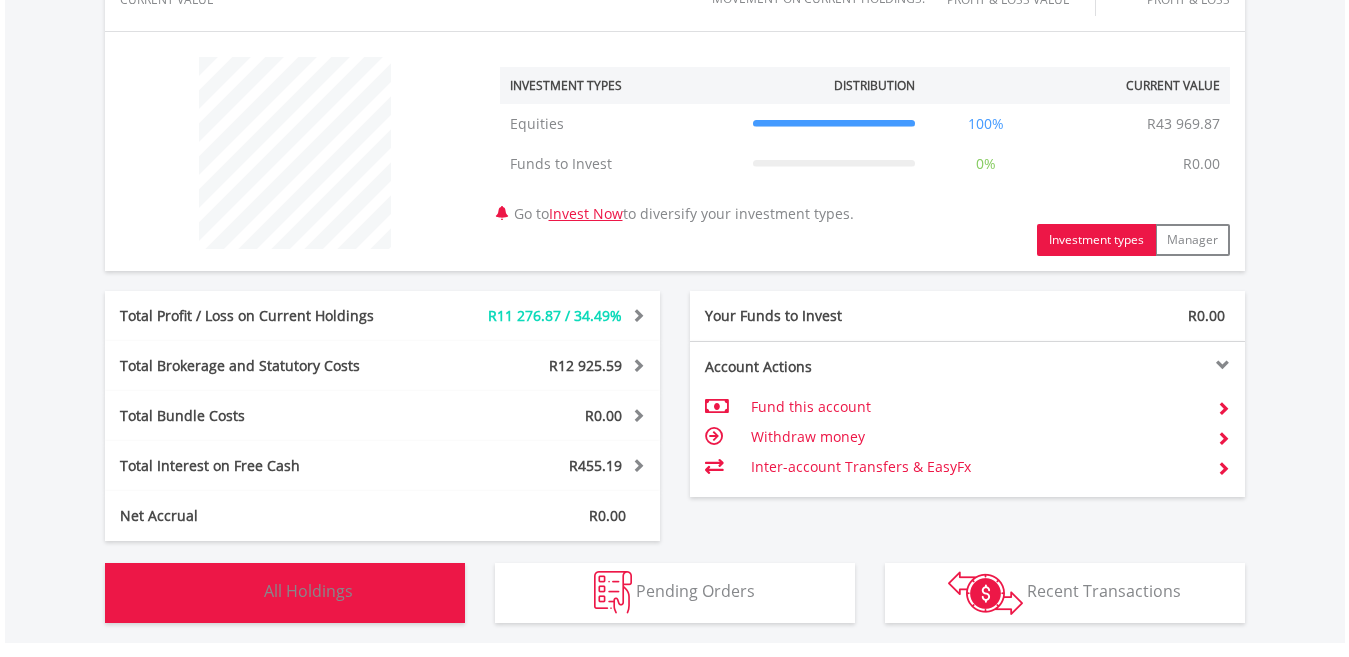 click on "Holdings
All Holdings" at bounding box center [285, 593] 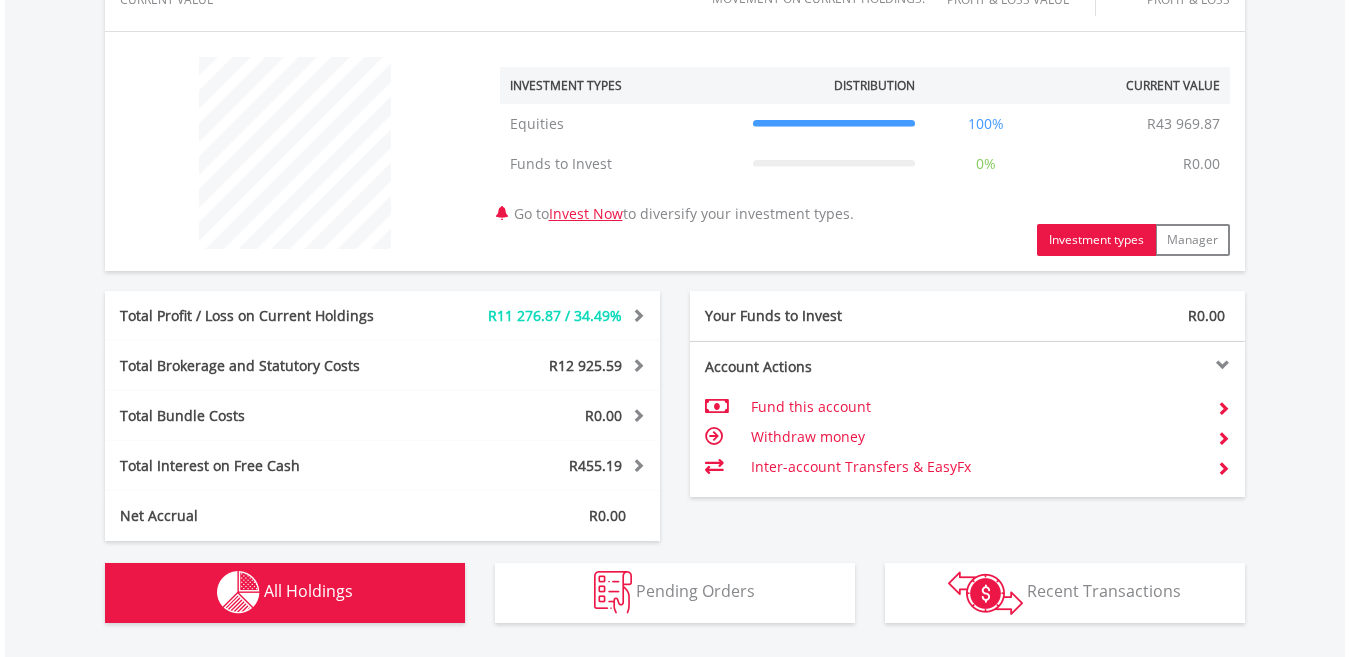 scroll, scrollTop: 1402, scrollLeft: 0, axis: vertical 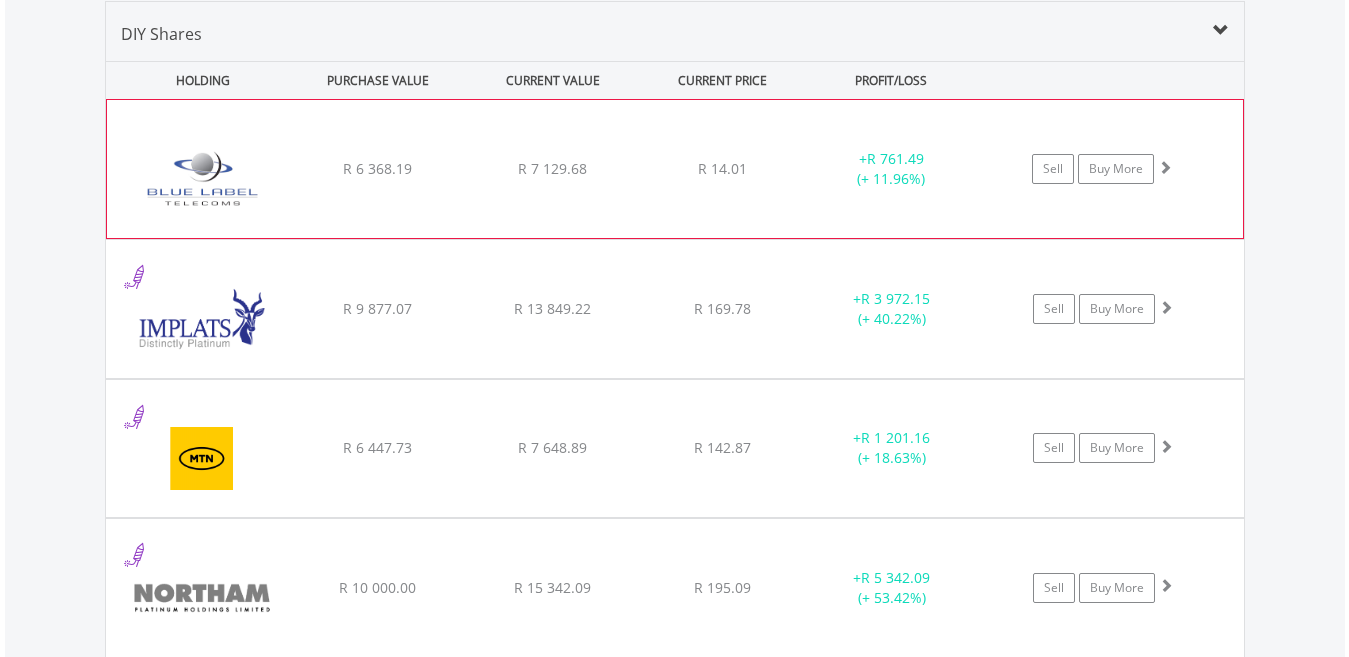 click on "﻿
Blue Label Telecoms Limited
R 6 368.19
R 7 129.68
R 14.01
+  R 761.49 (+ 11.96%)
Sell
Buy More" at bounding box center (675, 169) 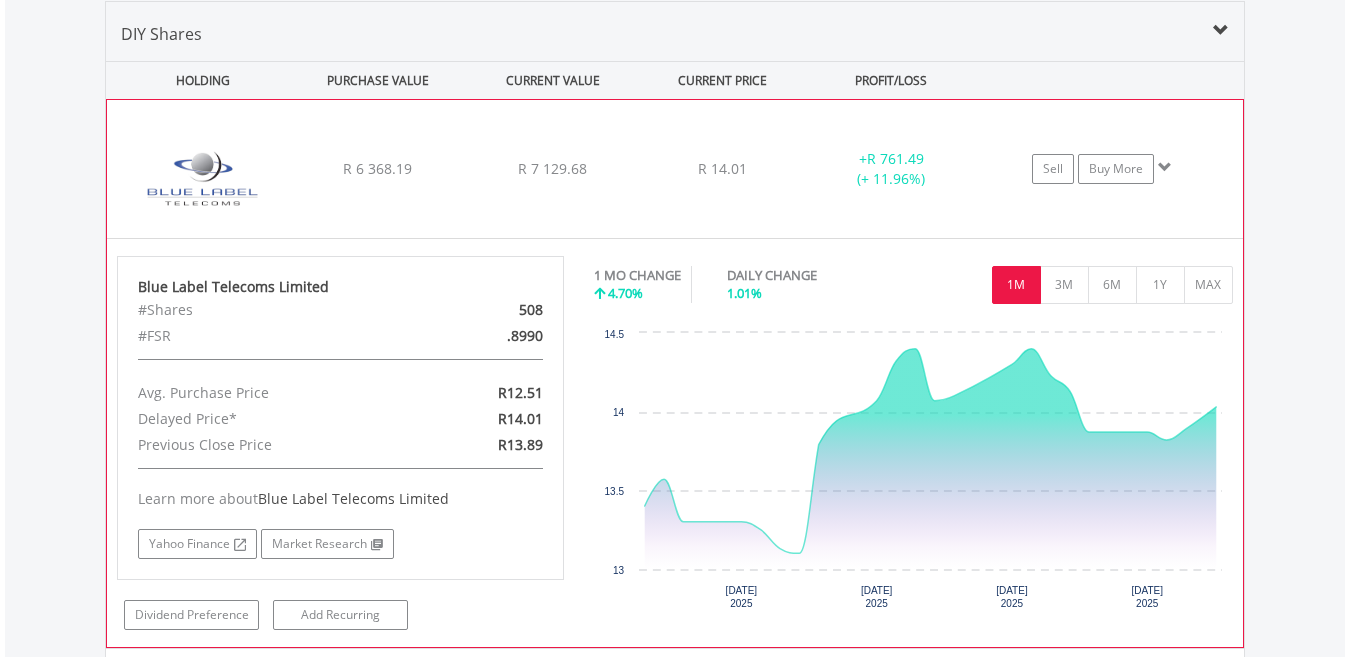 click on "1M" at bounding box center [1016, 285] 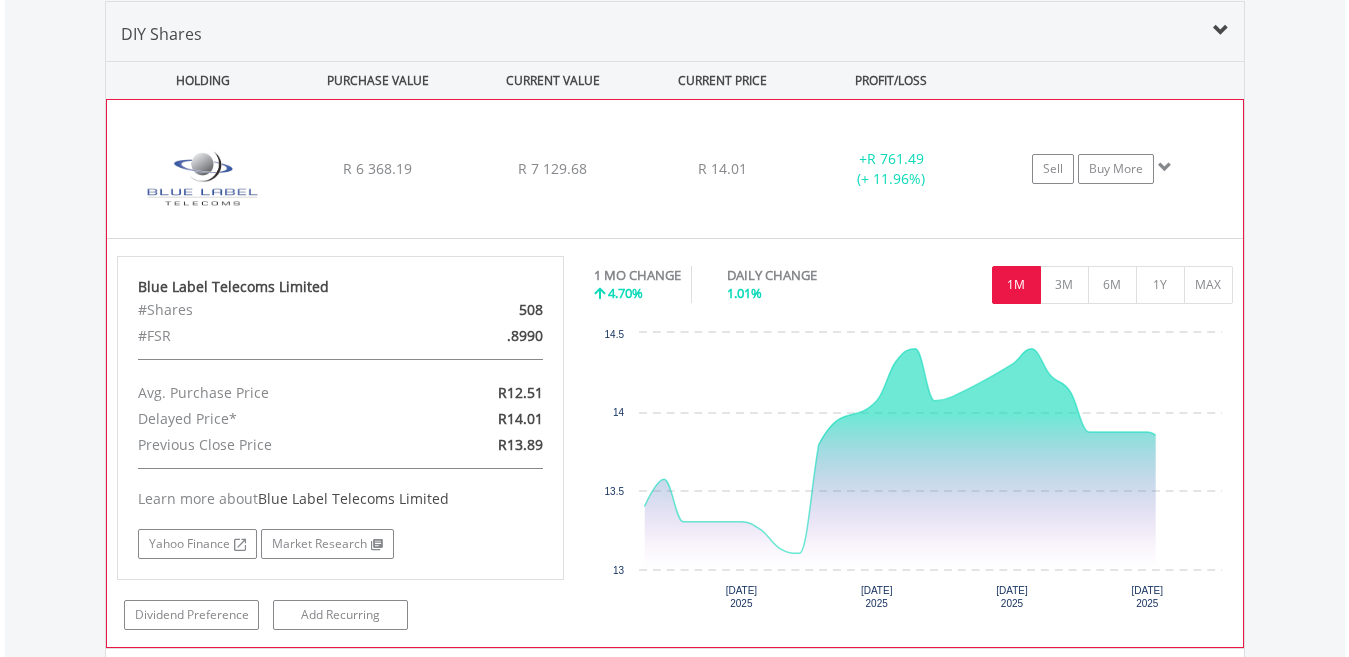 click on "﻿
Blue Label Telecoms Limited
R 6 368.19
R 7 129.68
R 14.01
+  R 761.49 (+ 11.96%)
Sell
Buy More" at bounding box center (675, 169) 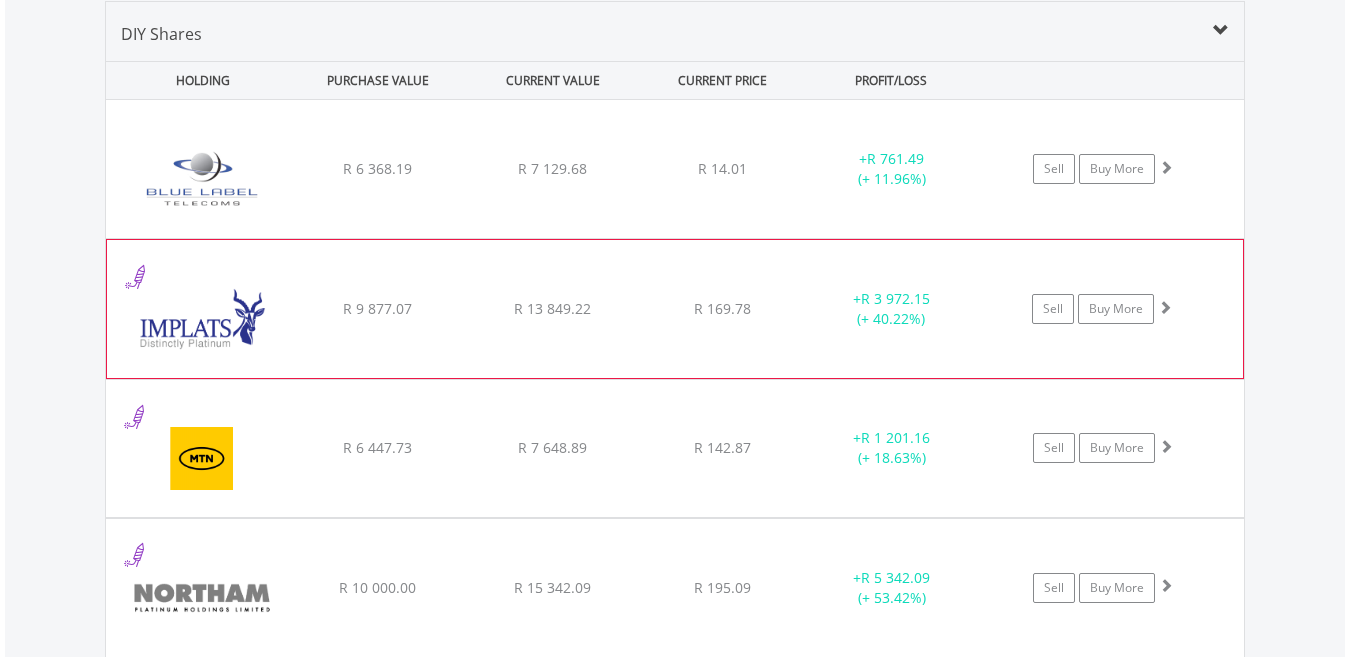 click on "﻿
Impala Platinum Hlgs Limited
R 9 877.07
R 13 849.22
R 169.78
+  R 3 972.15 (+ 40.22%)
Sell
Buy More" at bounding box center (675, 169) 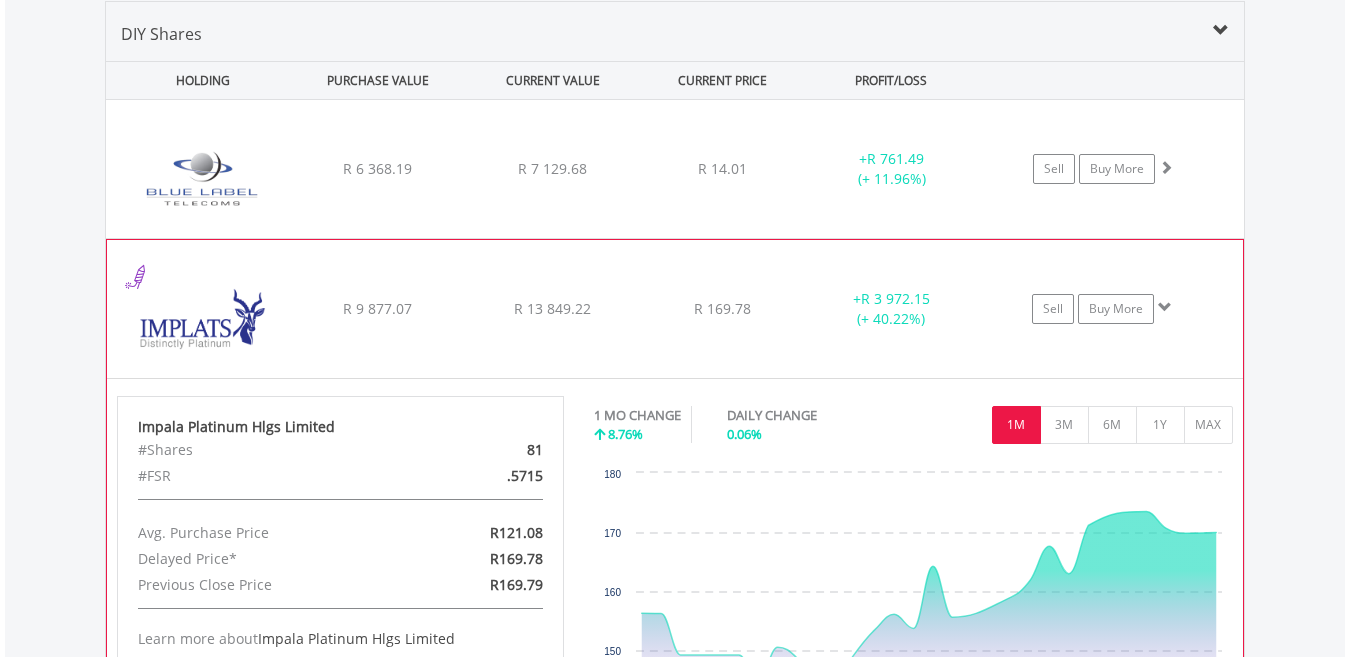 click on "1M" at bounding box center (1016, 425) 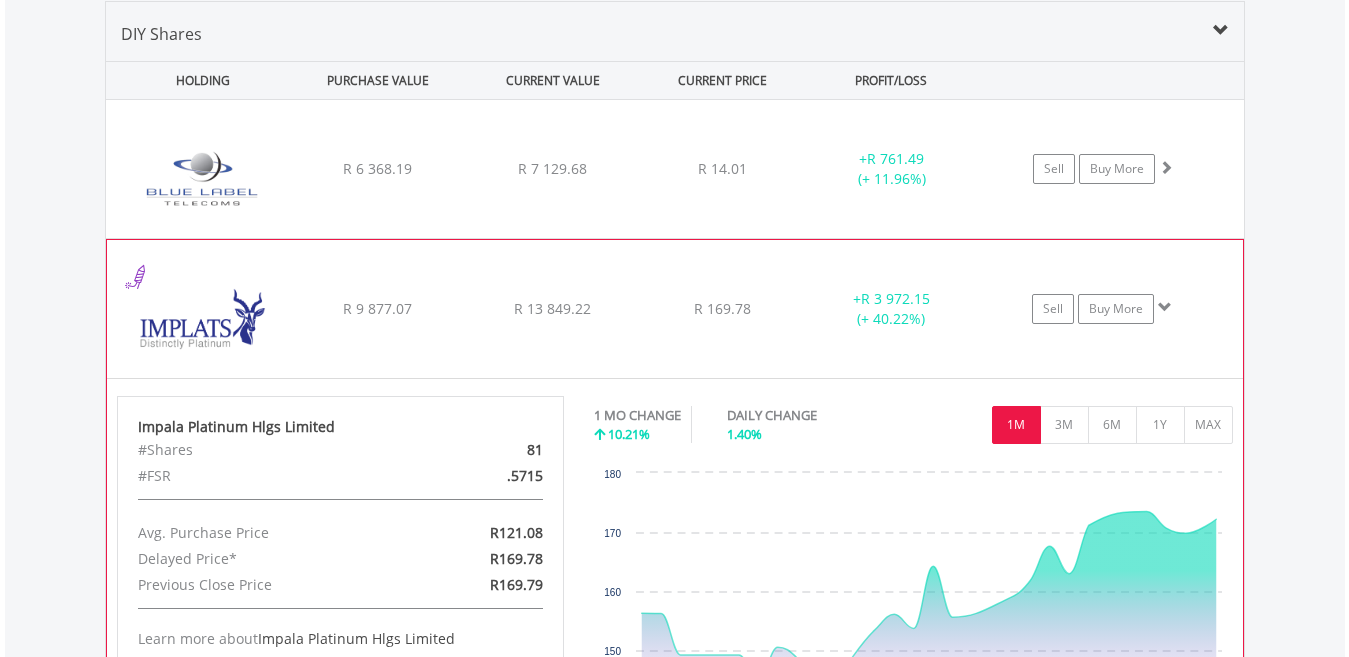 click on "﻿
Impala Platinum Hlgs Limited
R 9 877.07
R 13 849.22
R 169.78
+  R 3 972.15 (+ 40.22%)
Sell
Buy More" at bounding box center (675, 169) 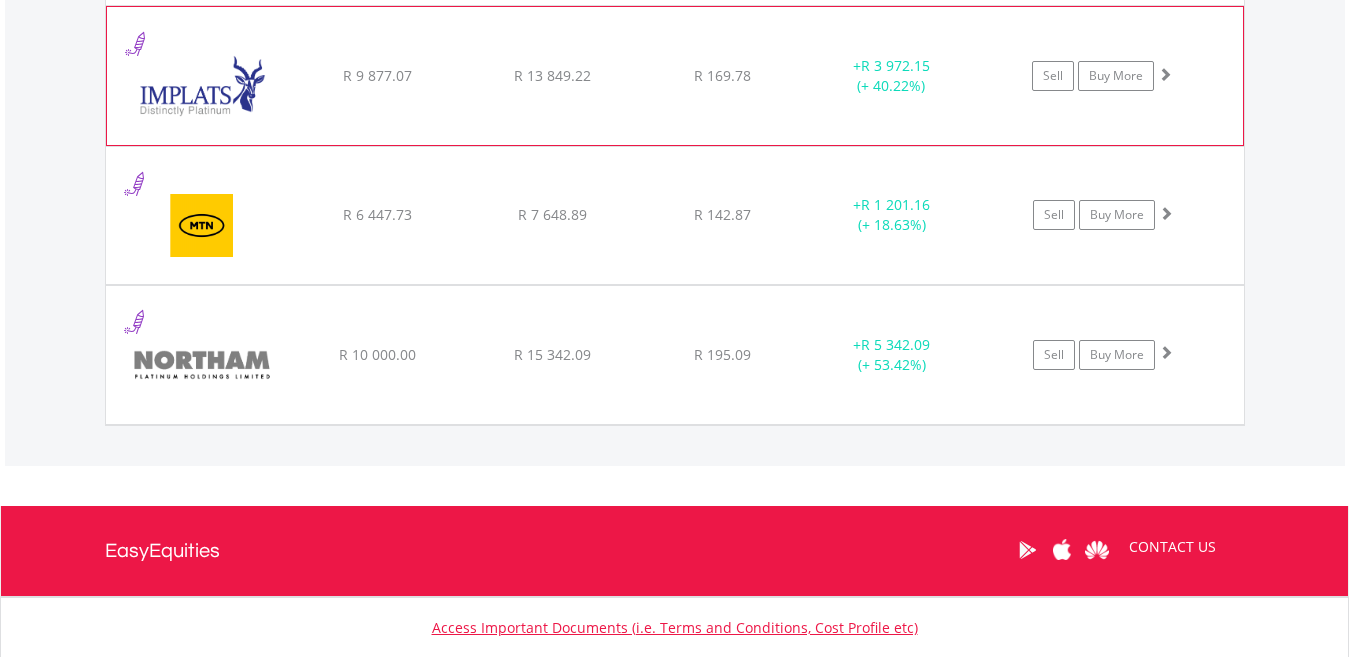 scroll, scrollTop: 1643, scrollLeft: 0, axis: vertical 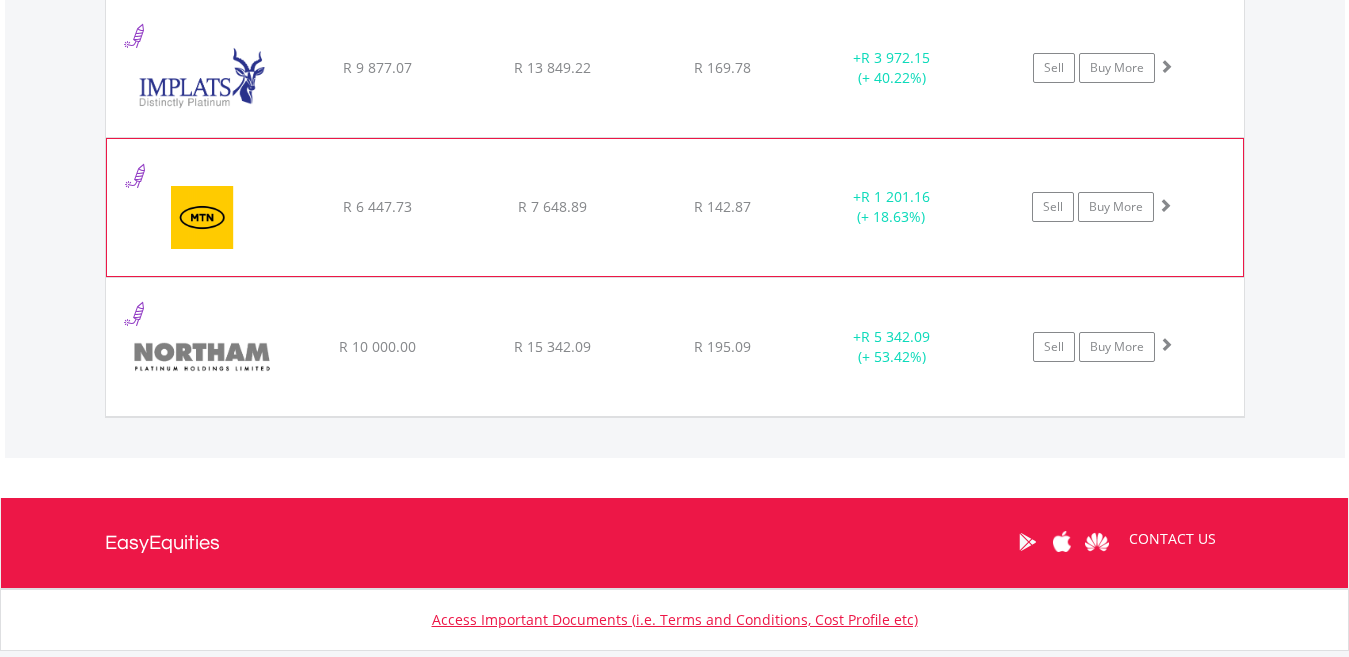 click on "+  R 1 201.16 (+ 18.63%)" at bounding box center (892, -72) 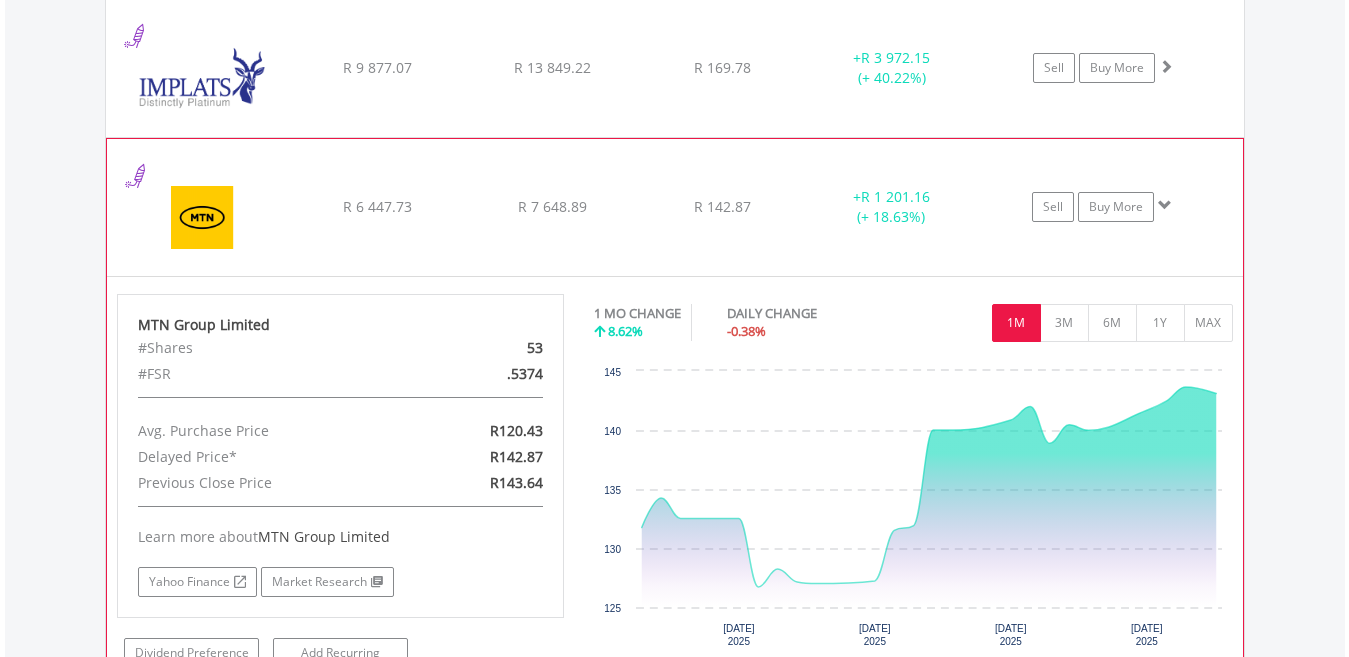 click on "1M" at bounding box center (1016, 323) 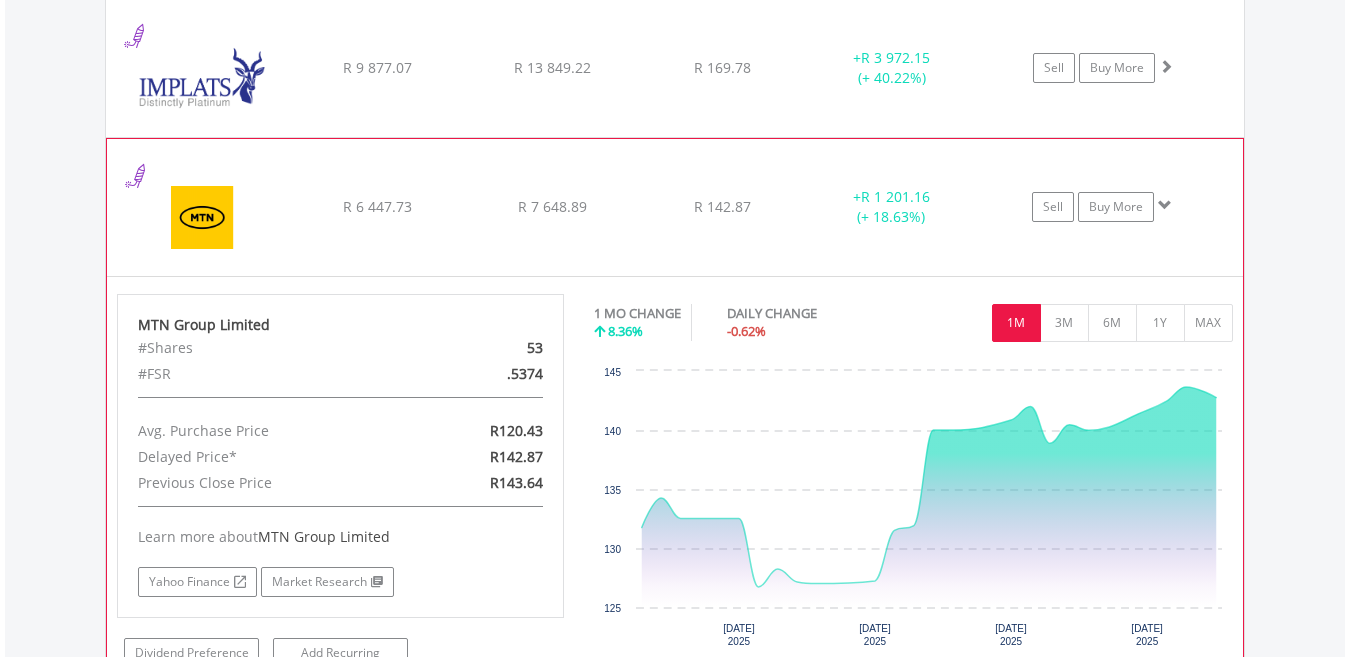 click on "﻿
MTN Group Limited
R 6 447.73
R 7 648.89
R 142.87
+  R 1 201.16 (+ 18.63%)
Sell
Buy More" at bounding box center [675, -72] 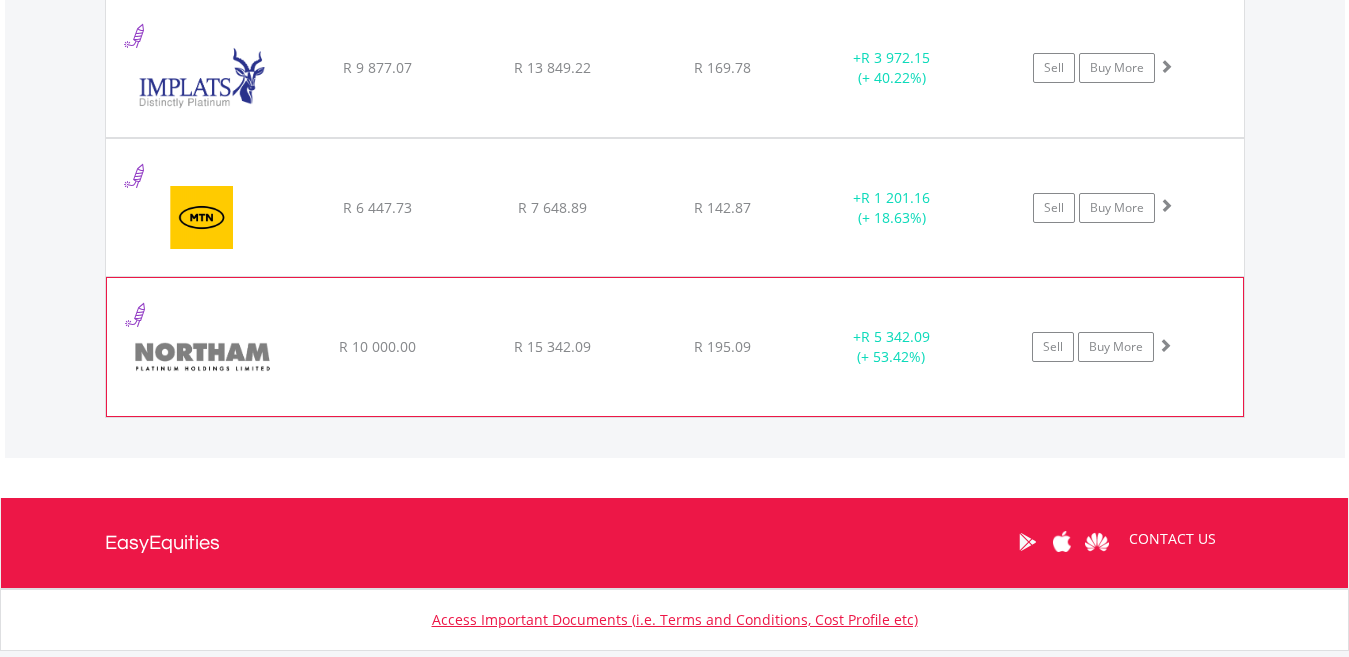 click on "+  R 5 342.09 (+ 53.42%)" at bounding box center (892, -72) 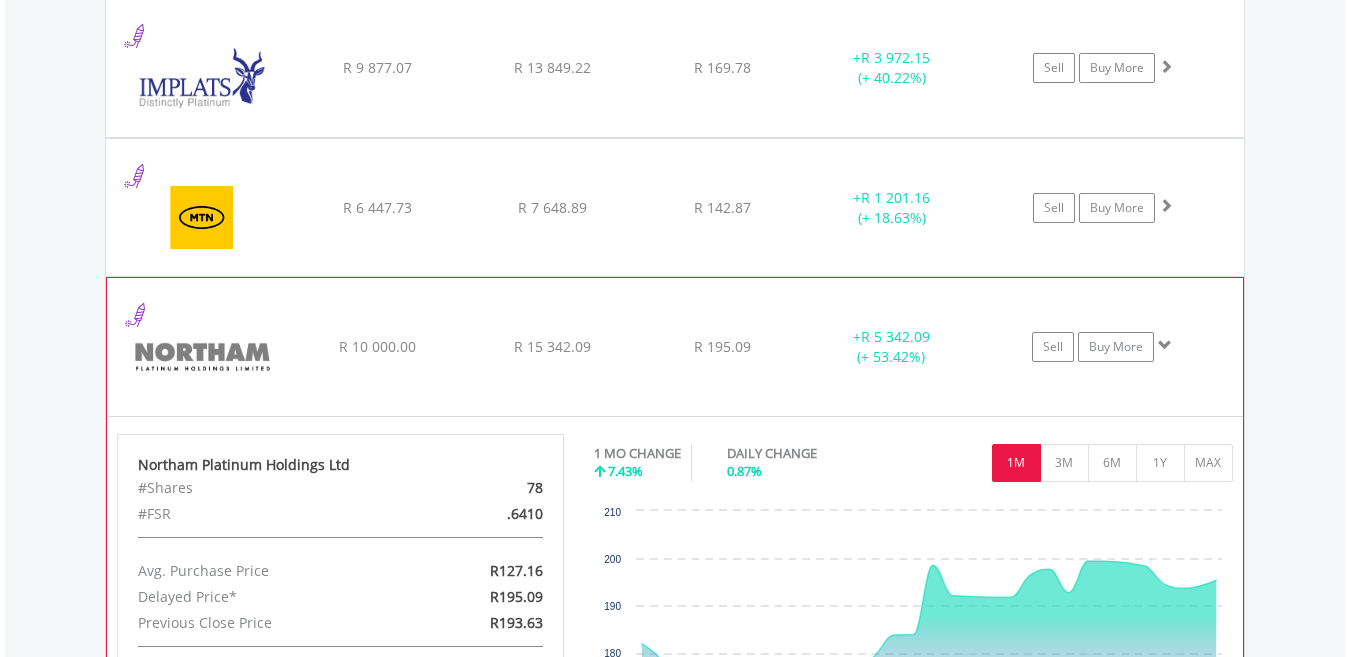 click on "1M" at bounding box center (1016, 463) 